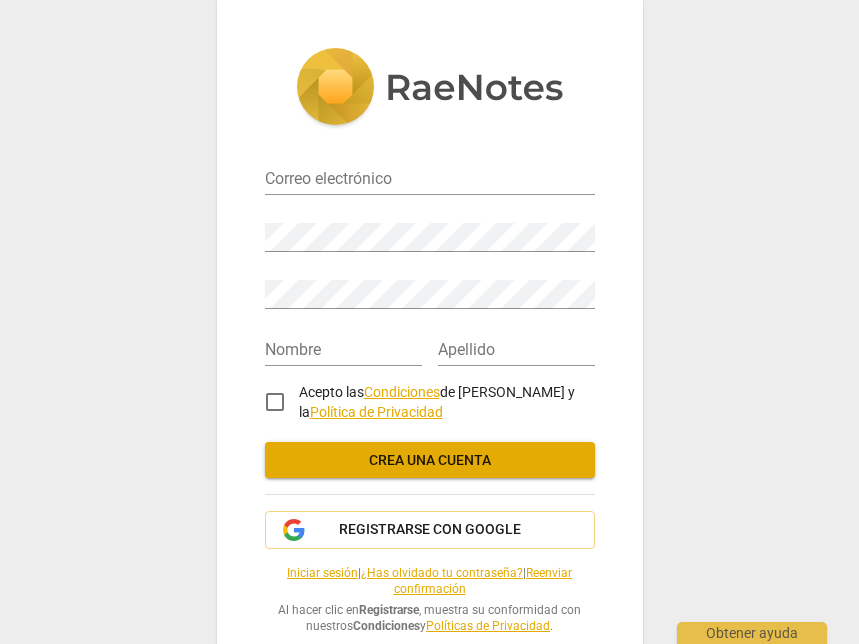 scroll, scrollTop: 0, scrollLeft: 0, axis: both 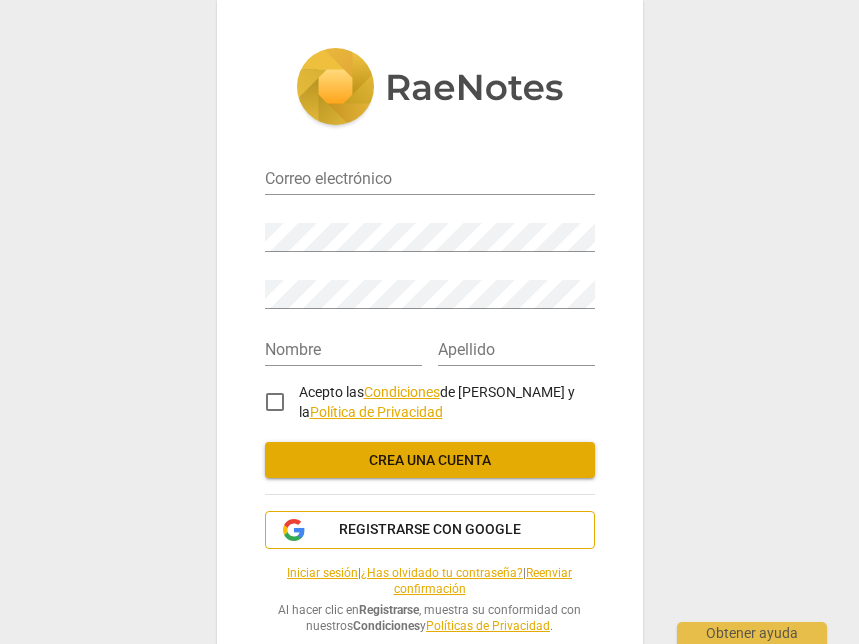 click on "Registrarse con Google" at bounding box center (430, 530) 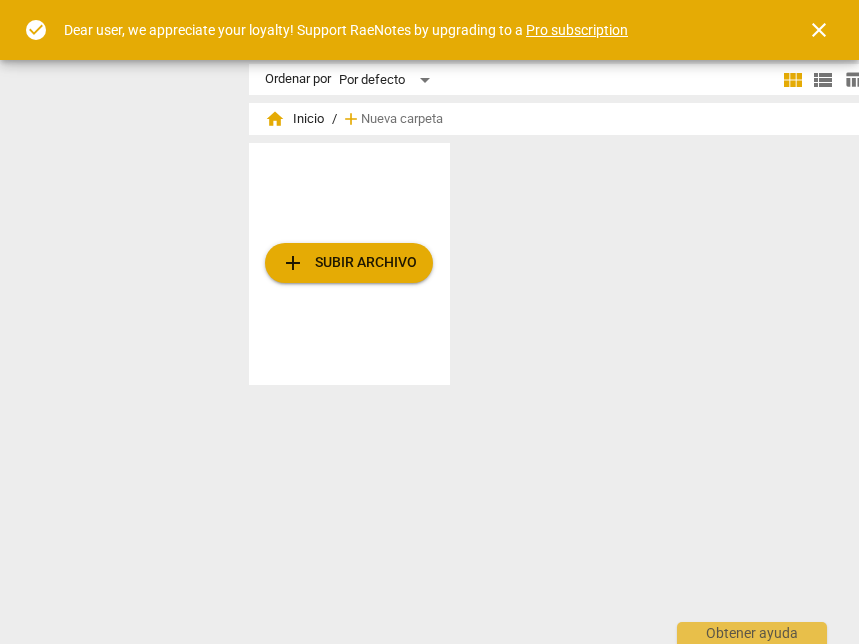 scroll, scrollTop: 0, scrollLeft: 0, axis: both 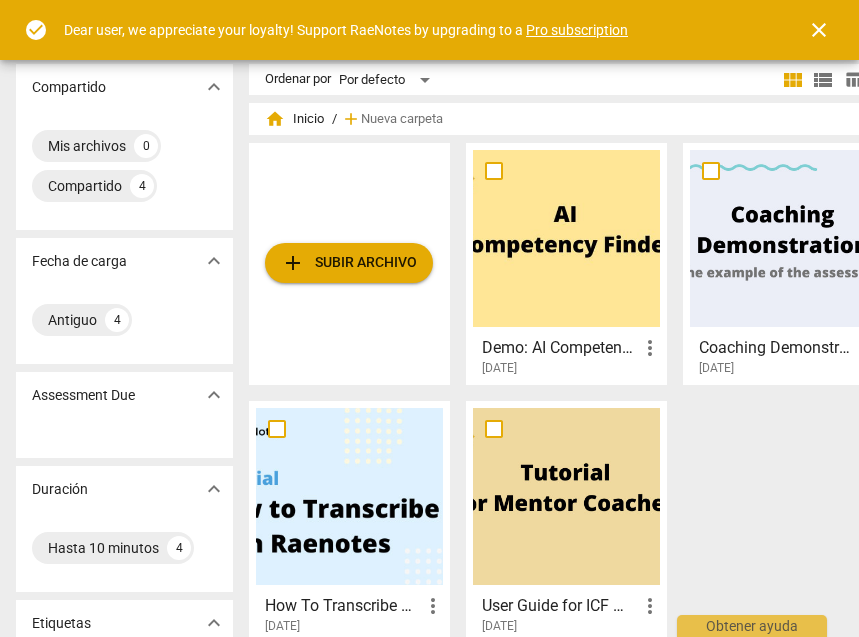 click on "add   Subir archivo" at bounding box center (349, 263) 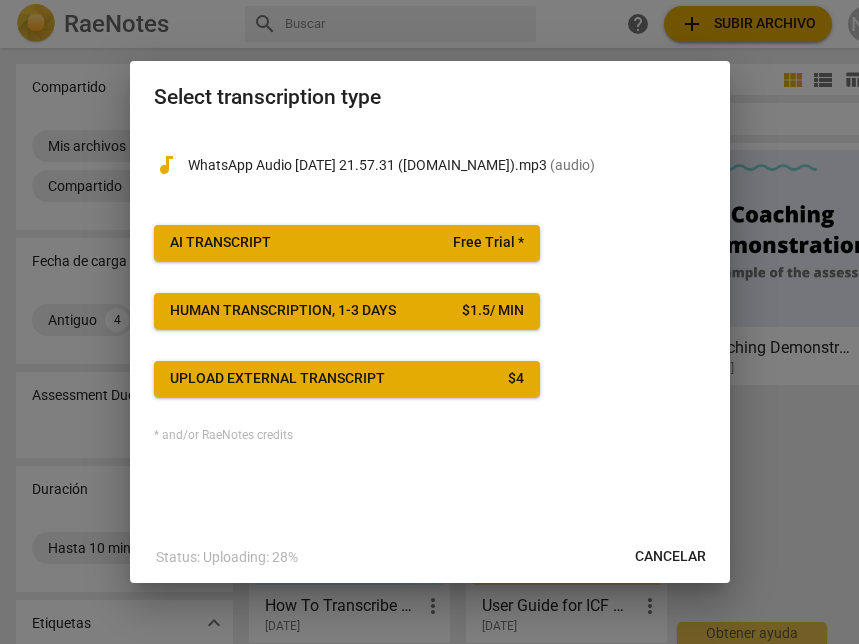 click on "AI Transcript Free Trial *" at bounding box center (347, 243) 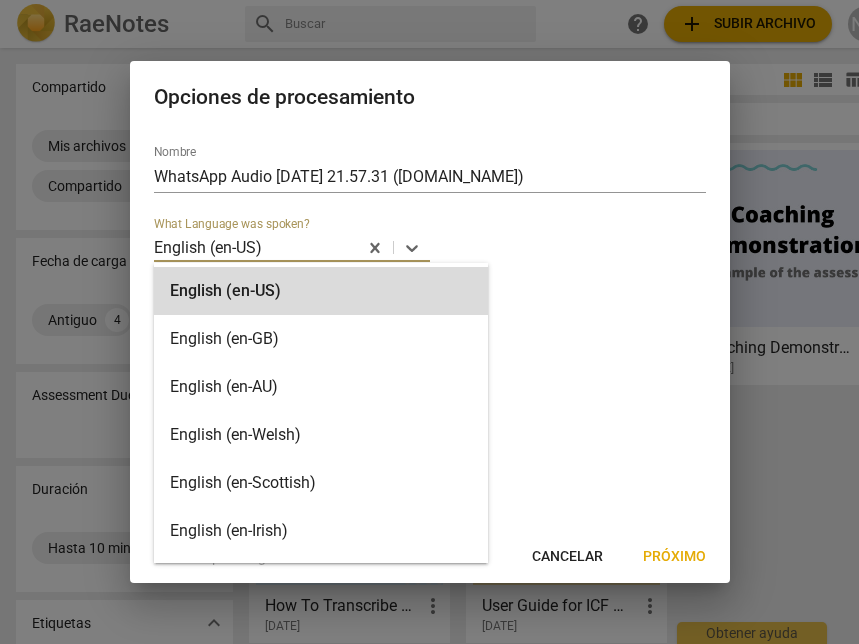 click at bounding box center (309, 247) 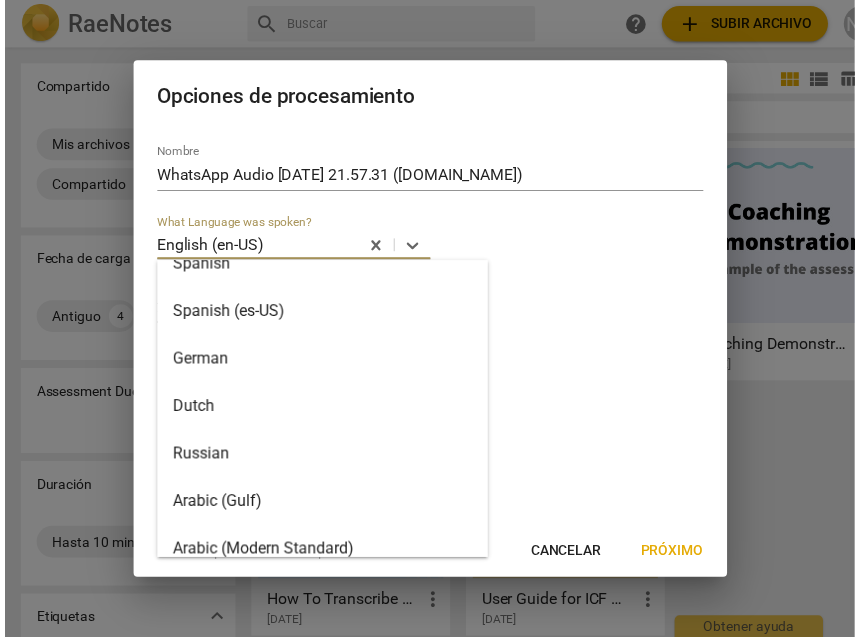scroll, scrollTop: 299, scrollLeft: 0, axis: vertical 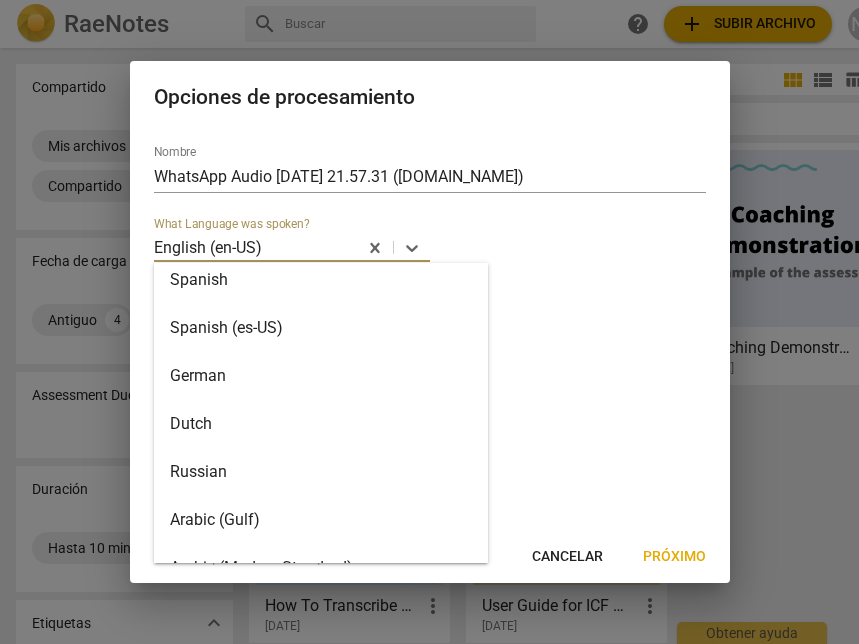 click on "Spanish" at bounding box center (321, 280) 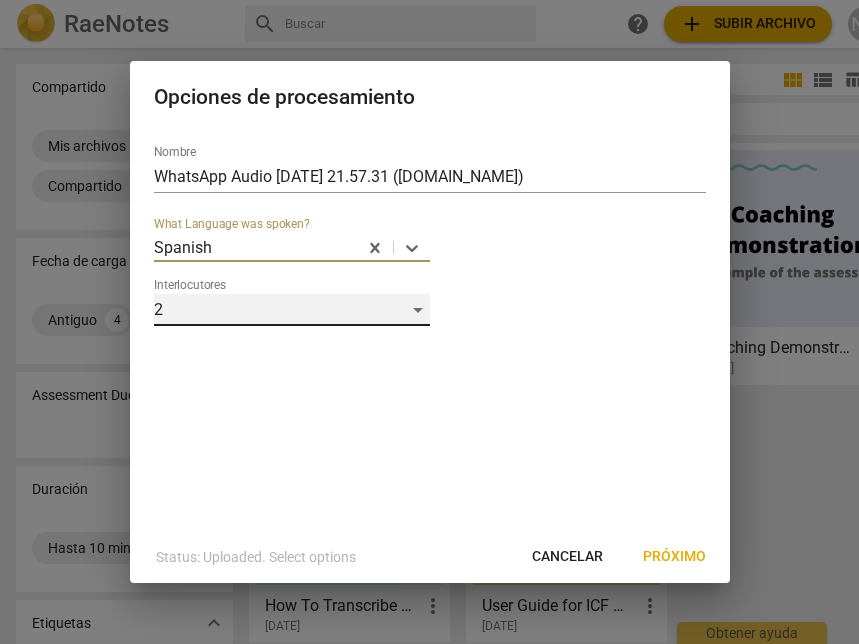 click on "2" at bounding box center (292, 310) 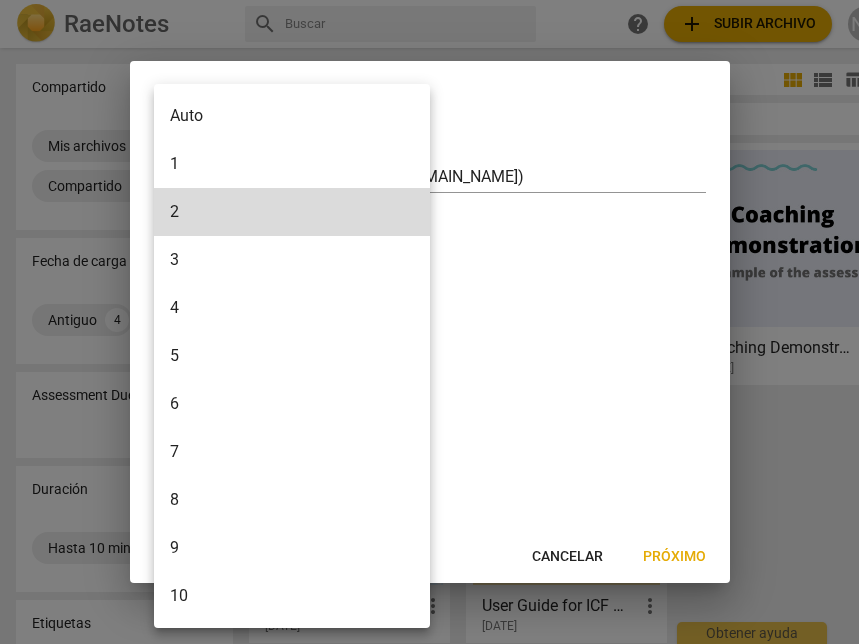 click at bounding box center (429, 322) 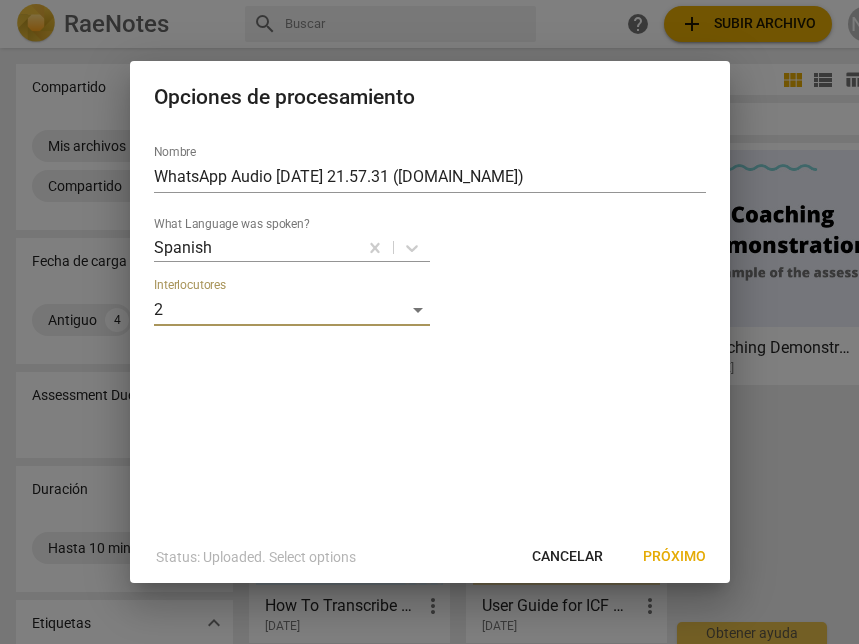 click on "Próximo" at bounding box center [674, 557] 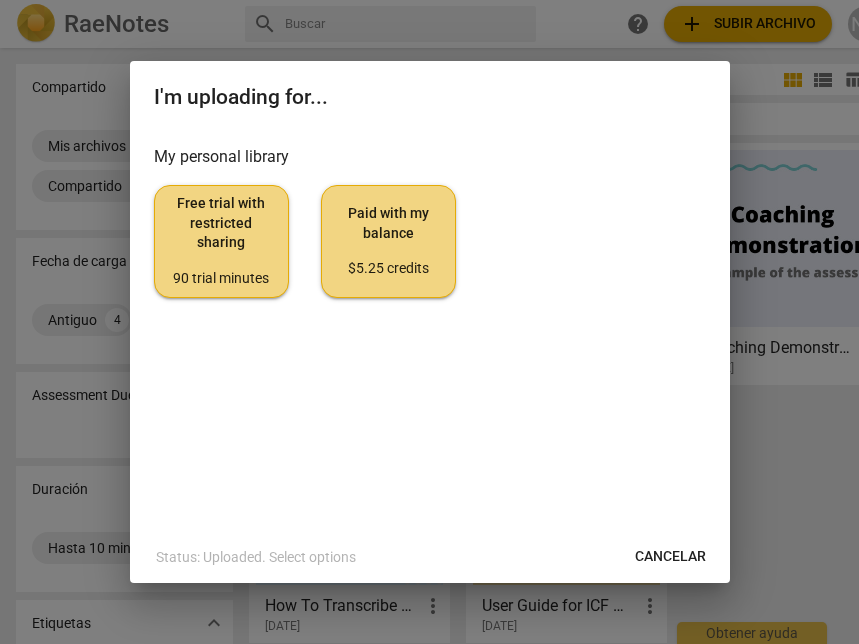 click on "Free trial with restricted sharing 90 trial minutes" at bounding box center [221, 241] 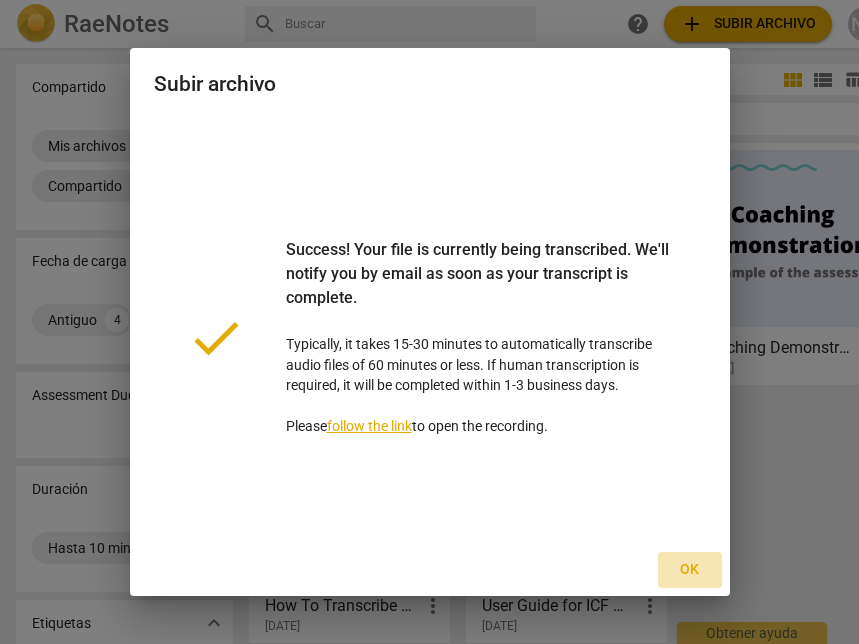 click on "Ok" at bounding box center (690, 570) 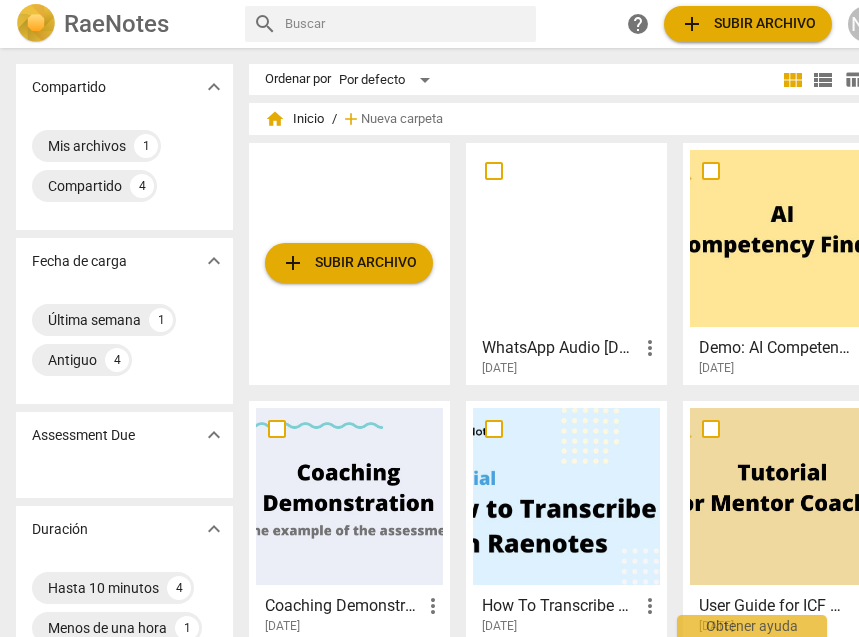 click at bounding box center (566, 238) 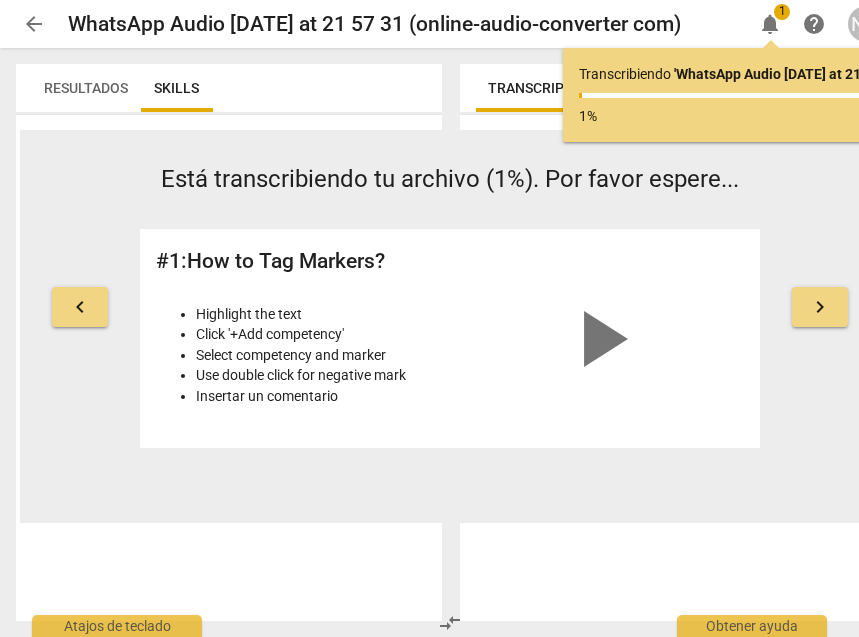 click on "keyboard_arrow_left Está transcribiendo tu archivo (1%). Por favor espere... # 1 :  How to Tag Markers? Highlight the text Click '+Add competency' Select competency and marker Use double click for negative mark Insertar un comentario play_arrow keyboard_arrow_right" at bounding box center (450, 327) 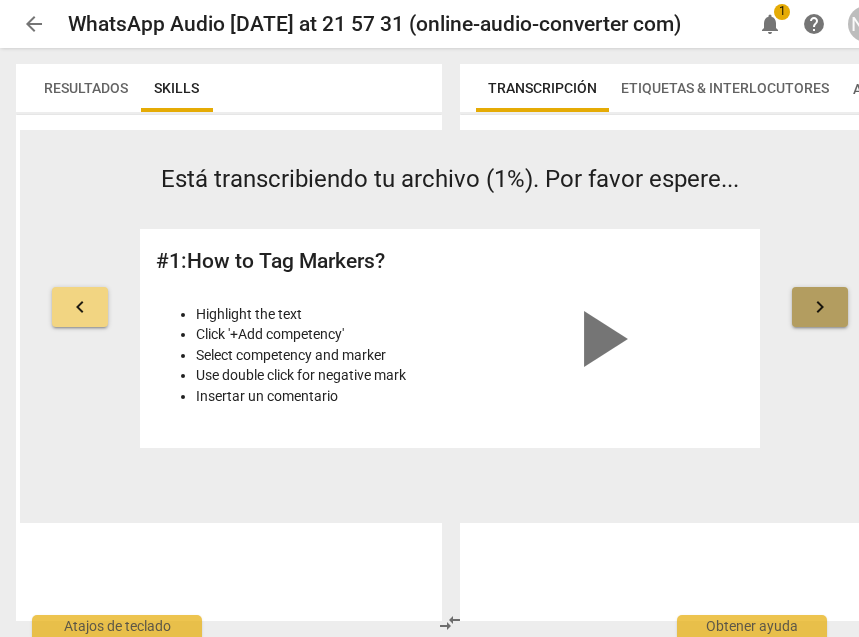 click on "keyboard_arrow_right" at bounding box center (820, 307) 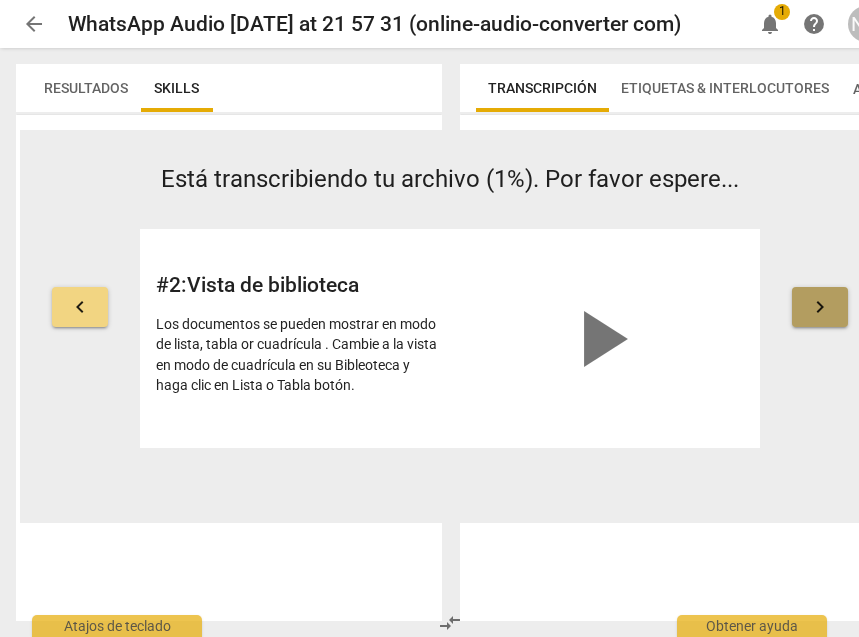 click on "keyboard_arrow_right" at bounding box center [820, 307] 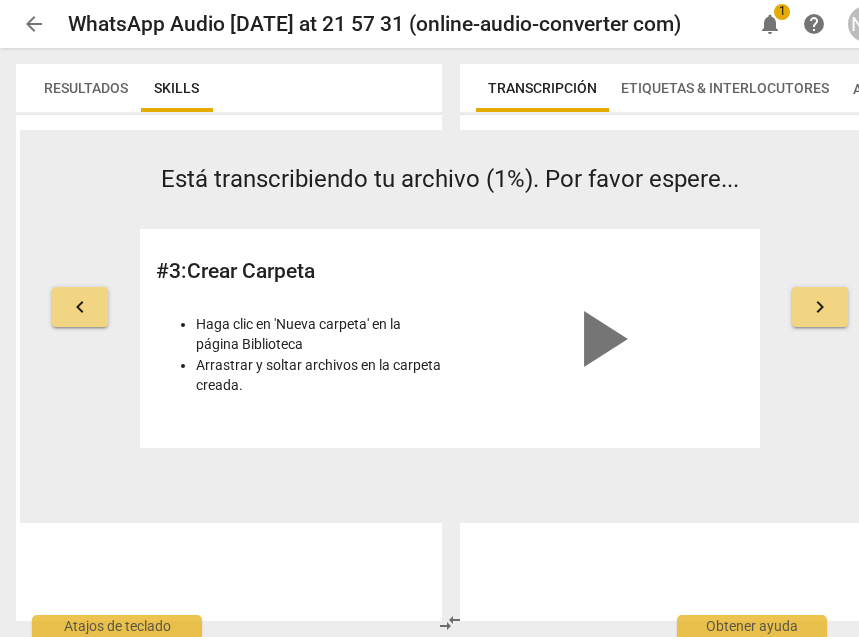 click on "keyboard_arrow_right" at bounding box center (820, 307) 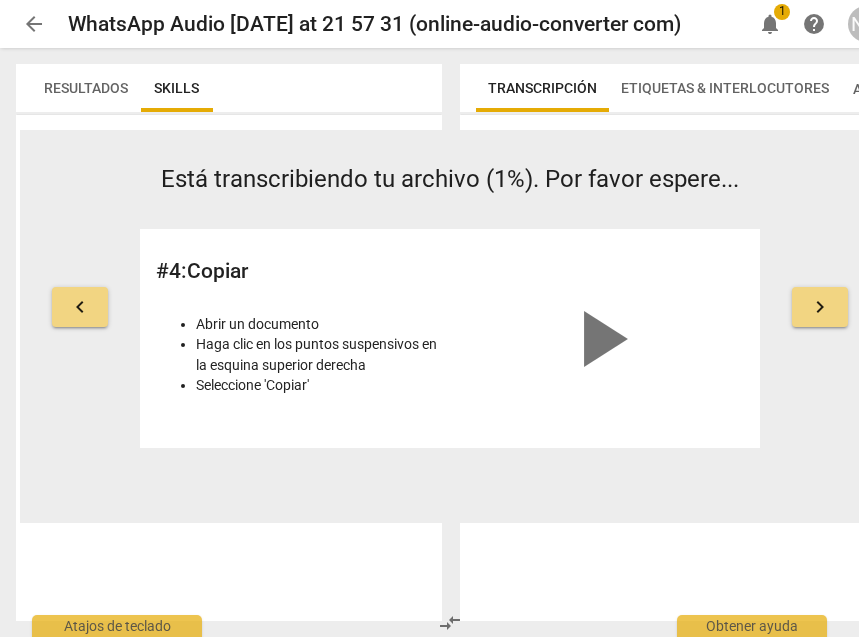 click on "keyboard_arrow_right" at bounding box center [820, 307] 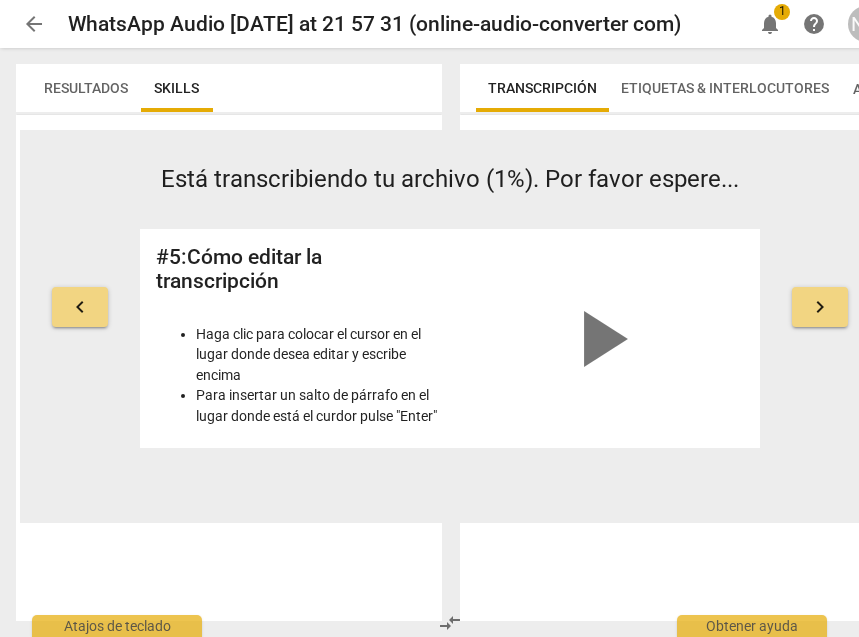 click on "keyboard_arrow_right" at bounding box center (820, 307) 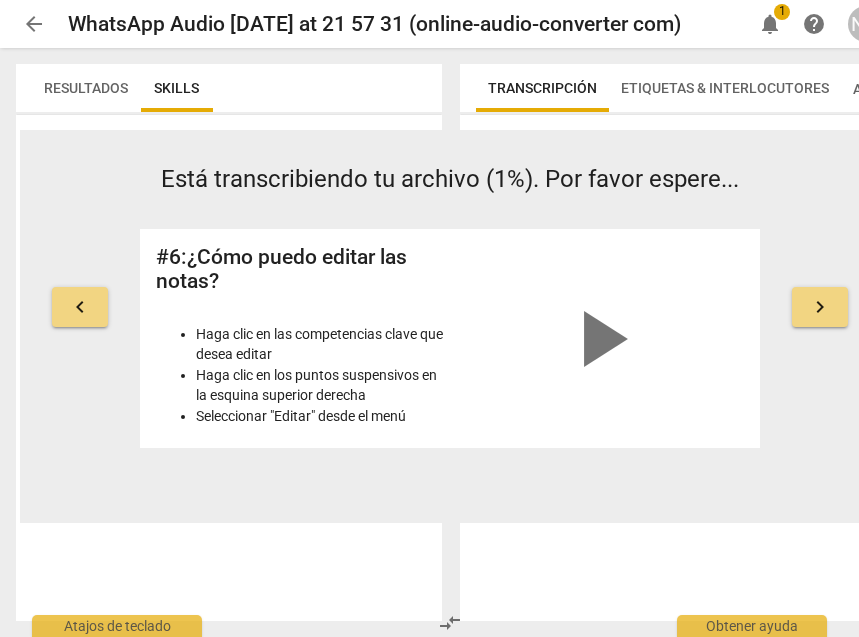 click on "keyboard_arrow_left Está transcribiendo tu archivo (1%). Por favor espere... # 6 :  ¿Cómo puedo editar las notas? [PERSON_NAME] clic en las competencias clave que desea editar [PERSON_NAME] clic en los puntos suspensivos en la esquina superior derecha Seleccionar "Editar" desde el menú play_arrow keyboard_arrow_right" at bounding box center (450, 305) 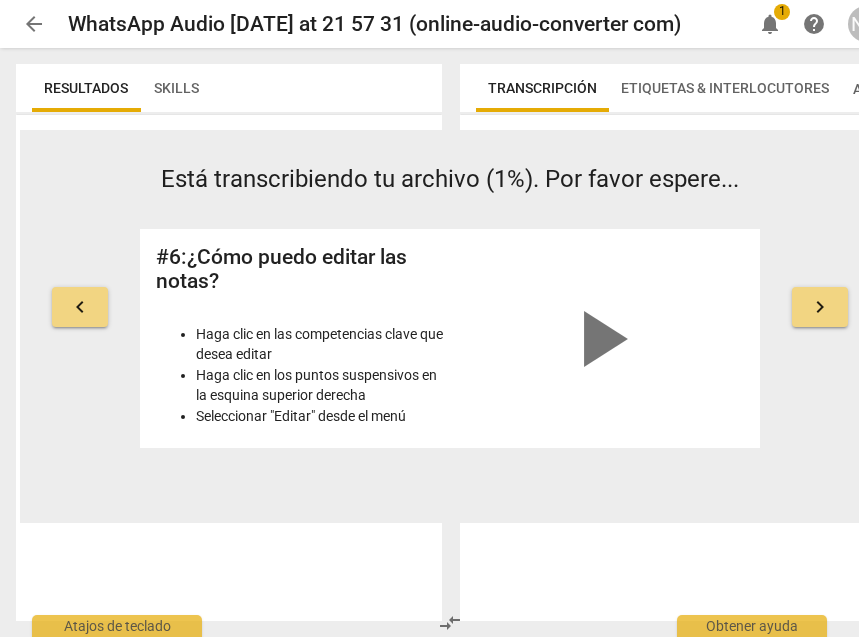 click on "Skills" at bounding box center (176, 88) 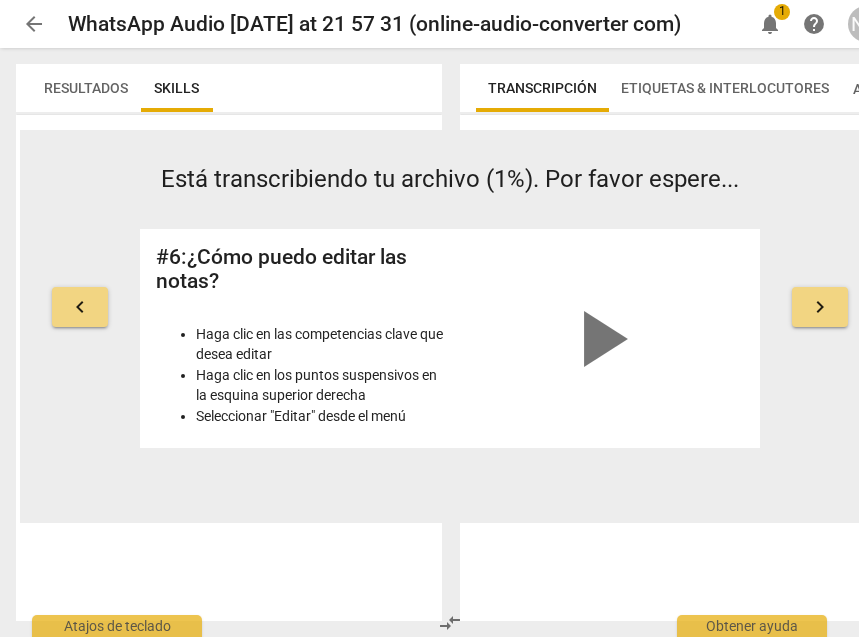 click on "Etiquetas & Interlocutores" at bounding box center (725, 88) 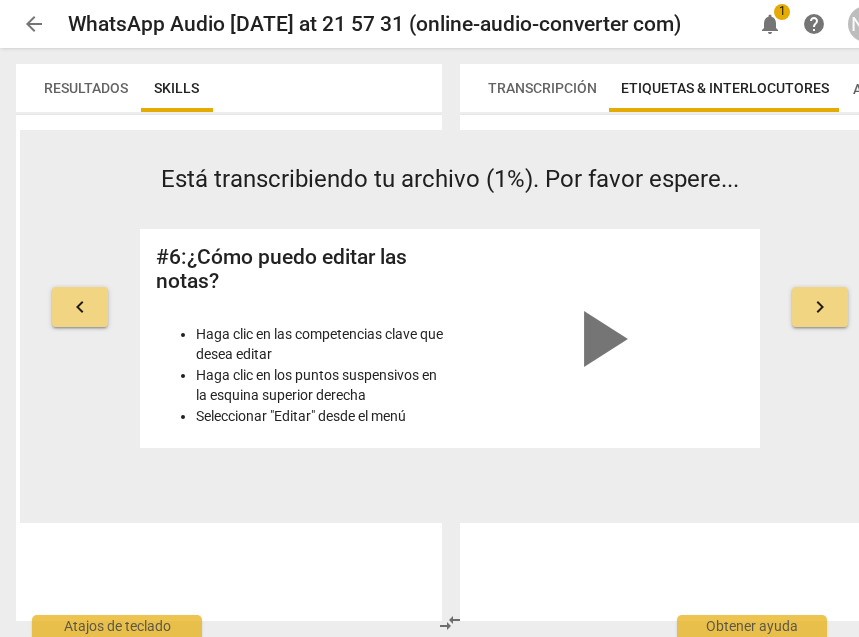 click on "Transcripción" at bounding box center [542, 88] 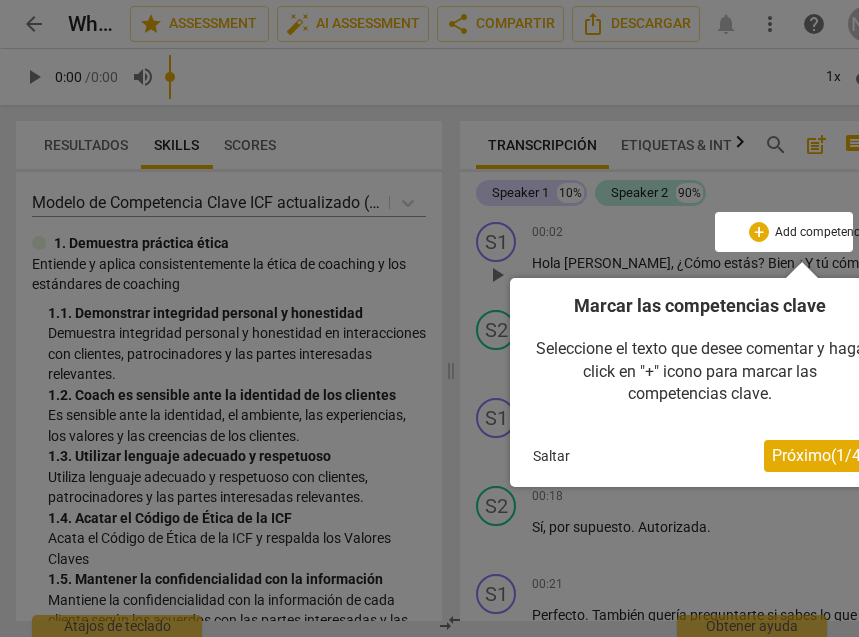 scroll, scrollTop: 0, scrollLeft: 18, axis: horizontal 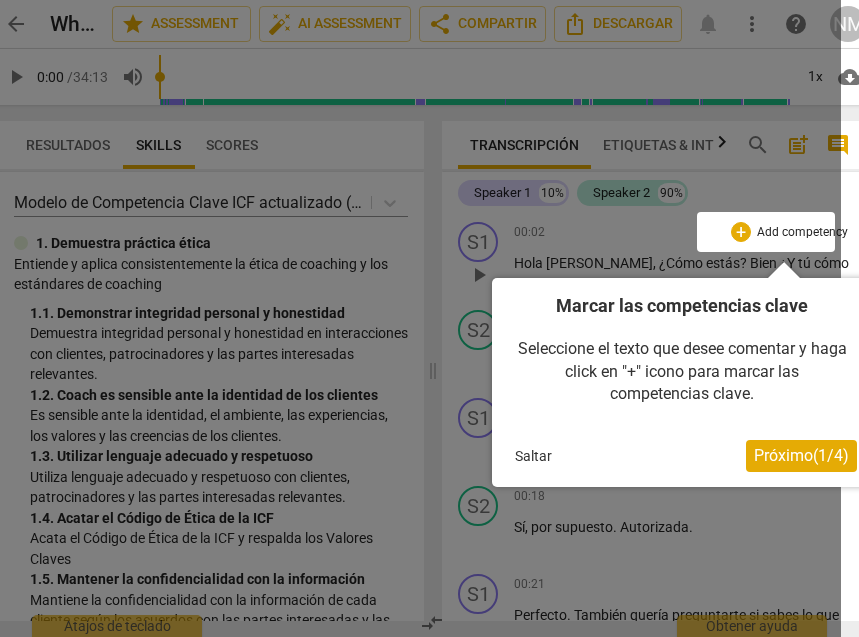 click on "Próximo   ( 1 / 4 )" at bounding box center [801, 455] 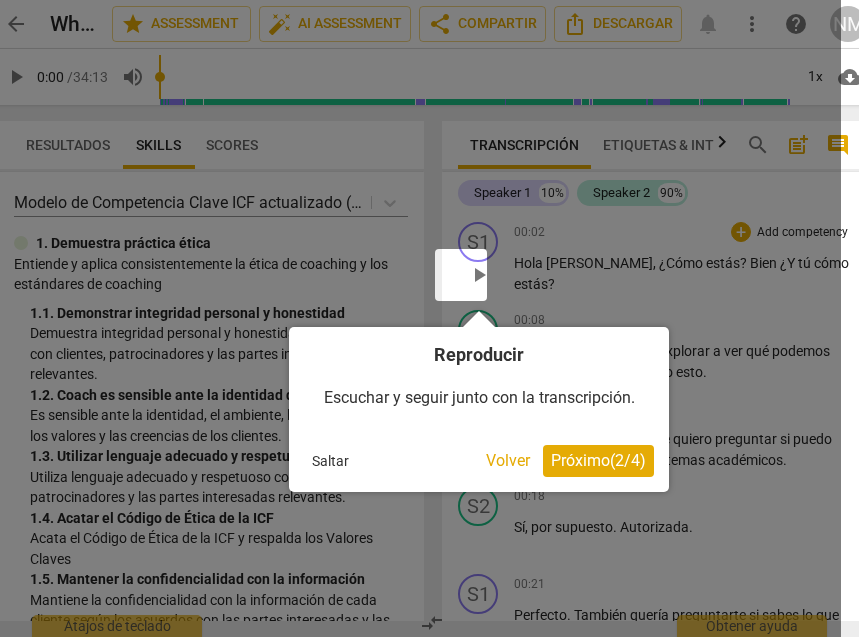 click on "Próximo   ( 2 / 4 )" at bounding box center [598, 460] 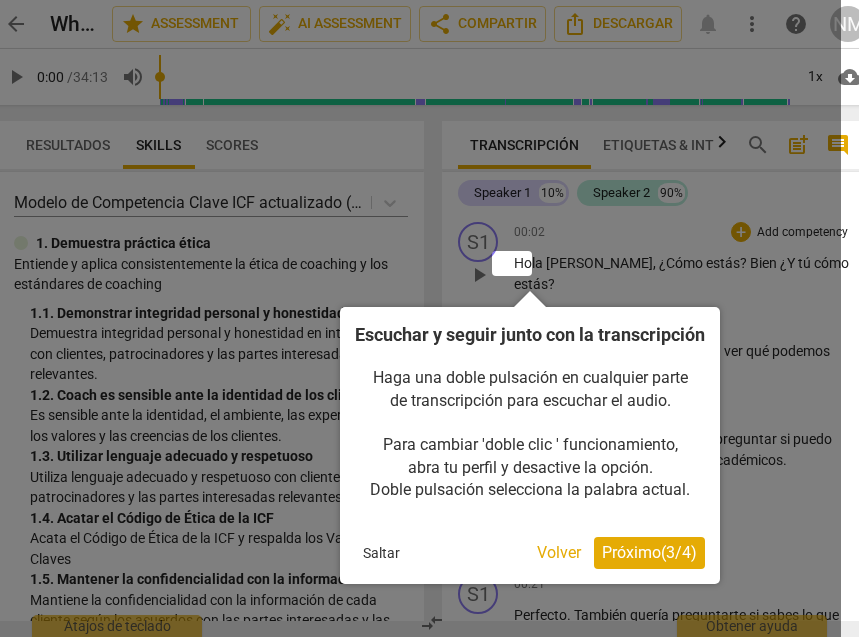 click on "Próximo   ( 3 / 4 )" at bounding box center [649, 553] 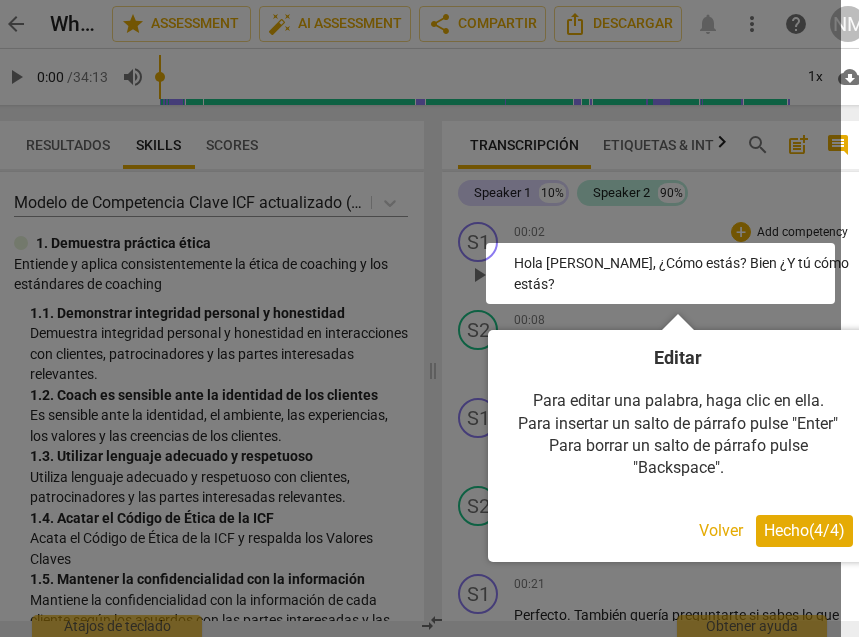 click on "Hecho  ( 4 / 4 )" at bounding box center (804, 530) 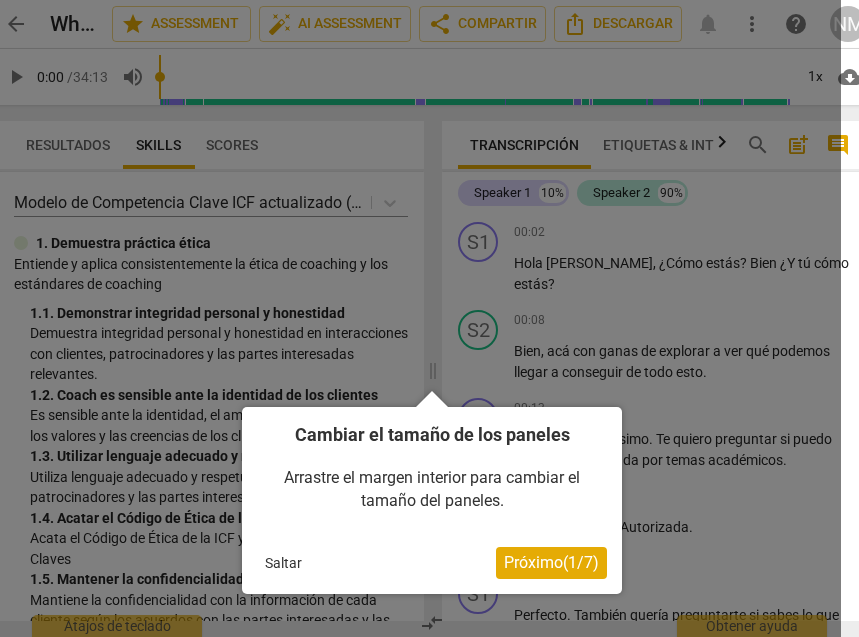 click at bounding box center (411, 318) 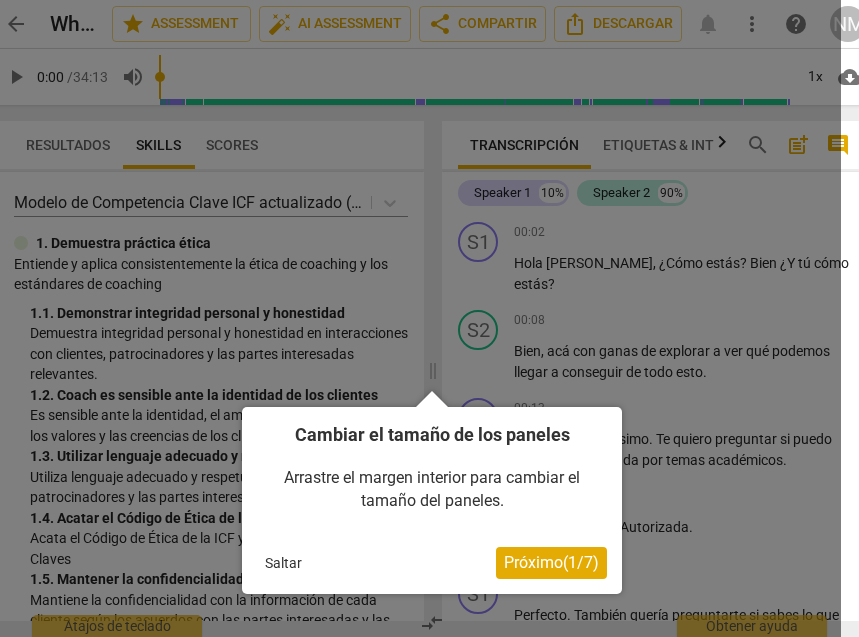 click on "Próximo   ( 1 / 7 )" at bounding box center (551, 562) 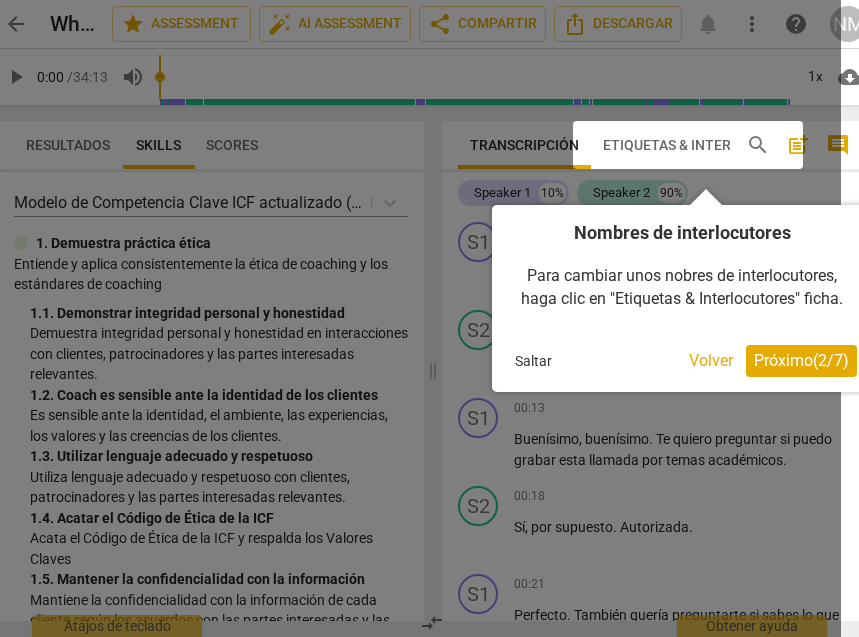 click on "Próximo   ( 2 / 7 )" at bounding box center [801, 361] 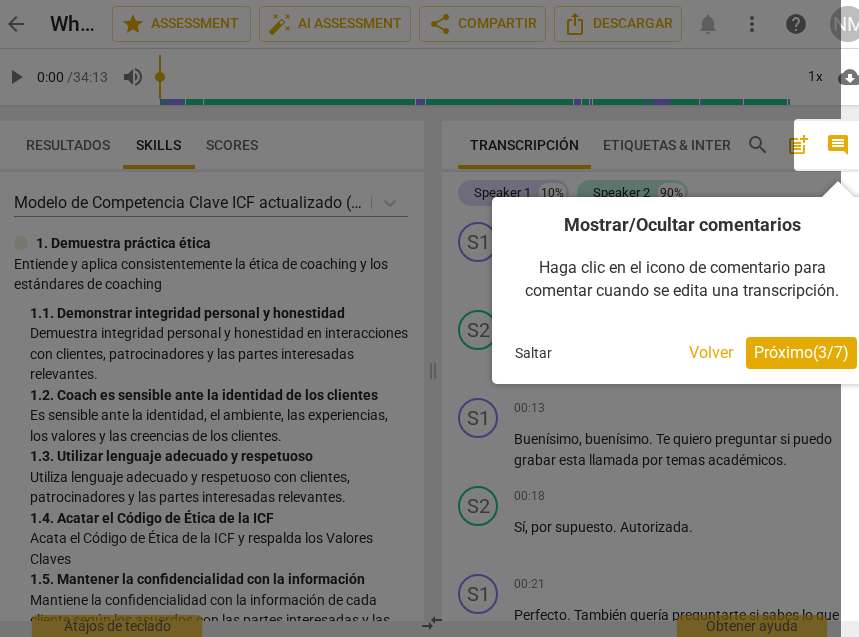 click on "Mostrar/Ocultar comentarios [PERSON_NAME] clic en el icono de comentario para comentar cuando se edita una transcripción. Saltar Volver Próximo   ( 3 / 7 )" at bounding box center [682, 290] 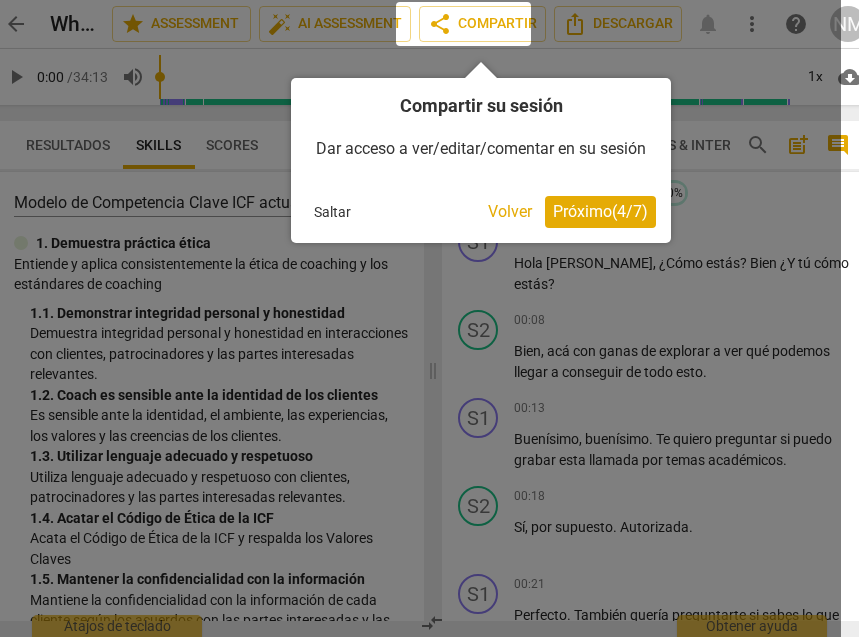 click on "Próximo   ( 4 / 7 )" at bounding box center (600, 211) 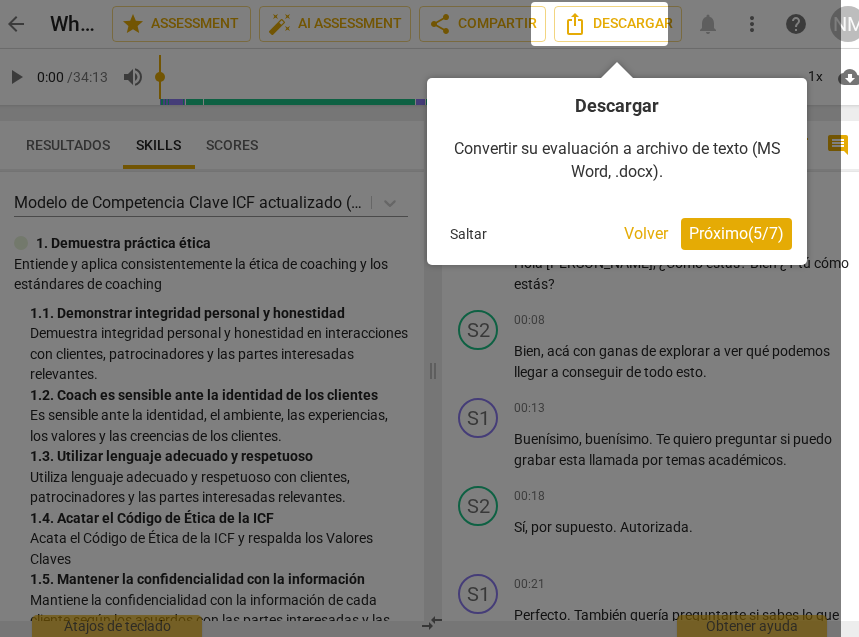 click on "Descargar Convertir su evaluación a archivo de texto (MS Word, .docx). Saltar Volver Próximo   ( 5 / 7 )" at bounding box center (617, 171) 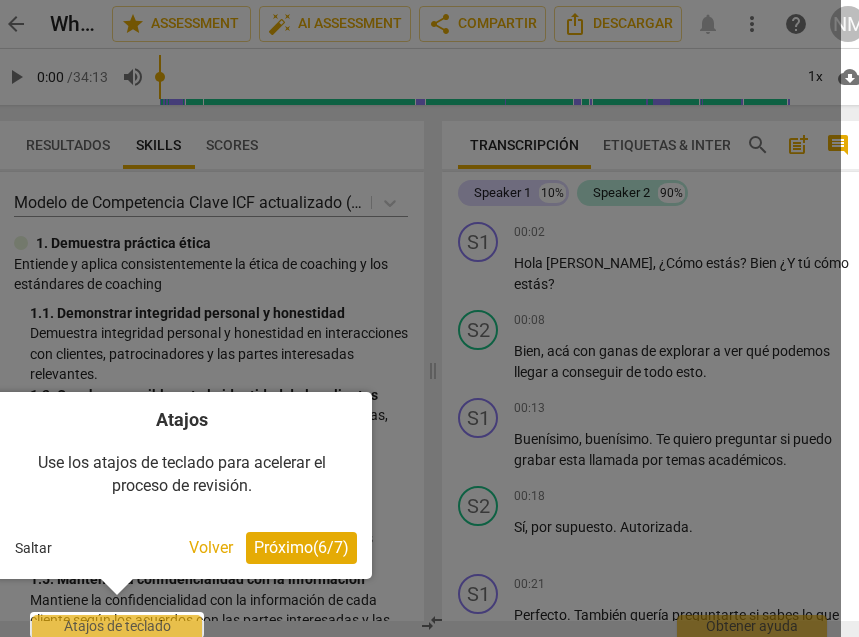 click on "Próximo   ( 6 / 7 )" at bounding box center [301, 547] 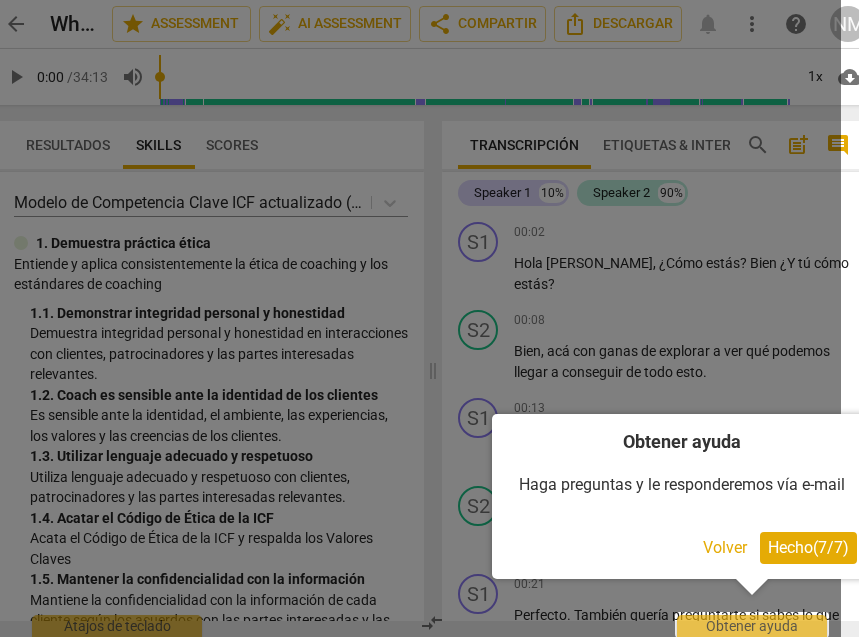 click on "Hecho  ( 7 / 7 )" at bounding box center (808, 547) 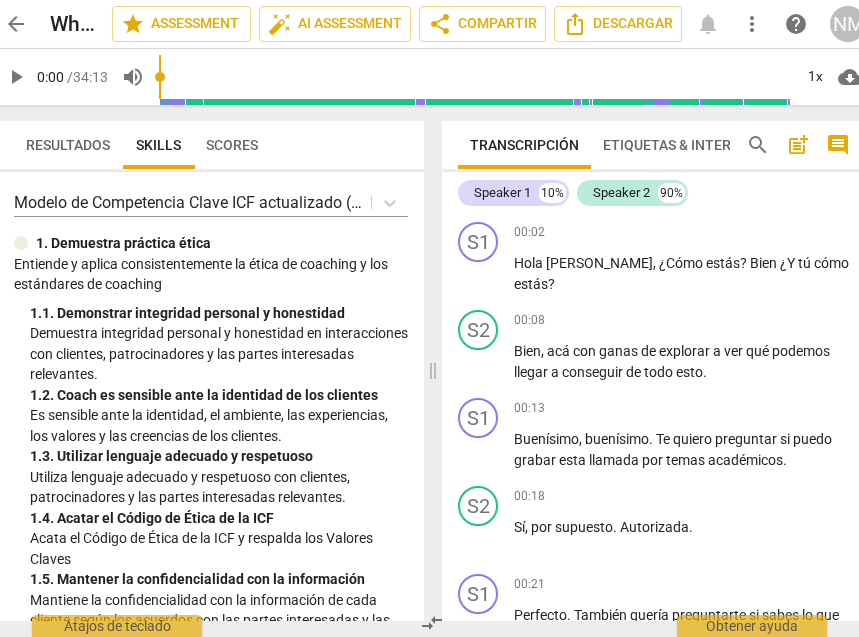 click on "Entiende y aplica consistentemente la ética de coaching y los estándares de coaching" at bounding box center [211, 274] 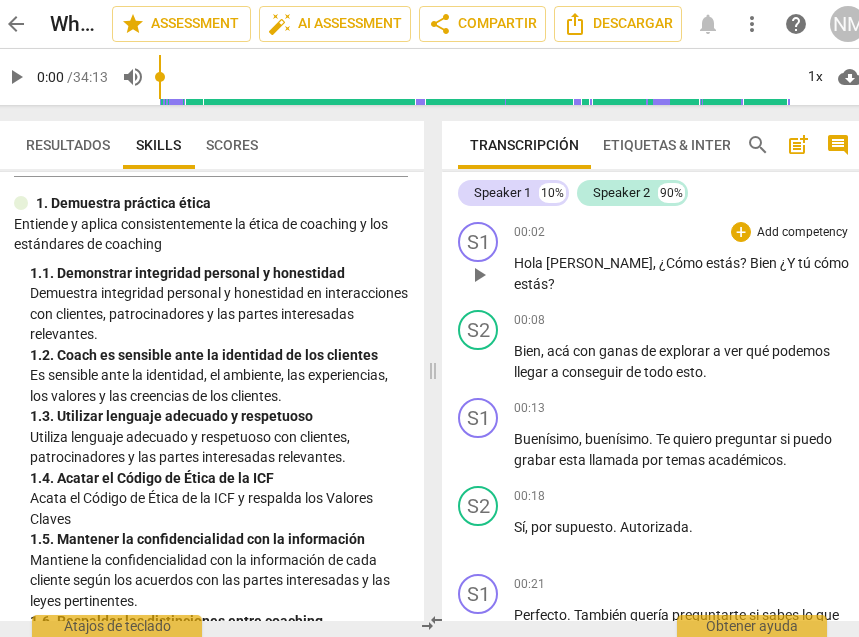scroll, scrollTop: 80, scrollLeft: 0, axis: vertical 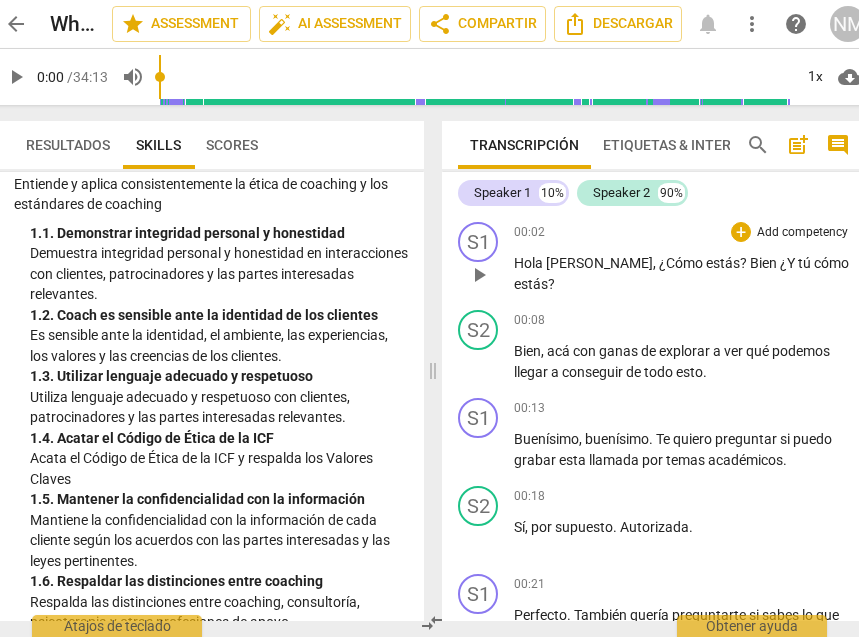 click on "[PERSON_NAME] ,   ¿Cómo   estás ?   Bien   ¿Y   tú   cómo   estás ?" at bounding box center [682, 273] 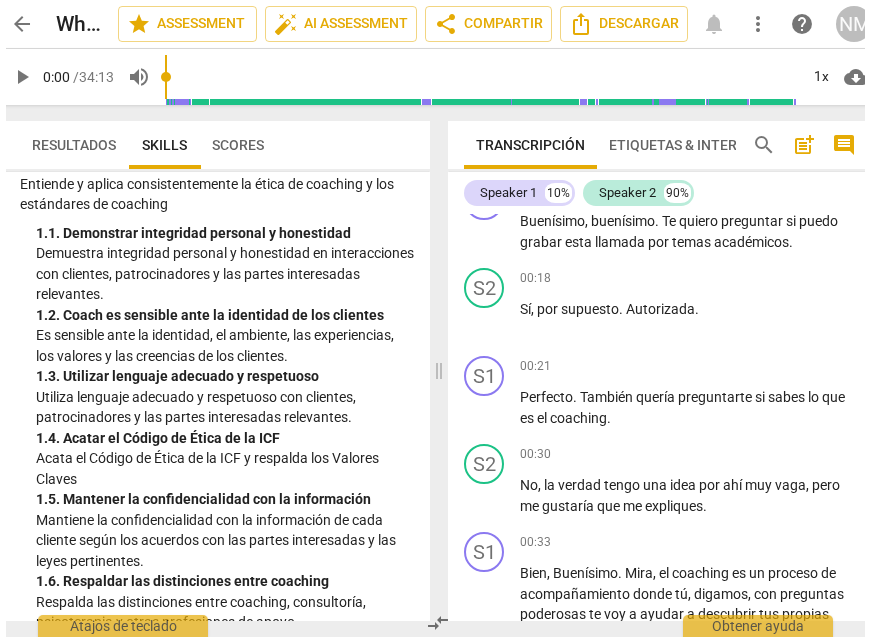 scroll, scrollTop: 435, scrollLeft: 0, axis: vertical 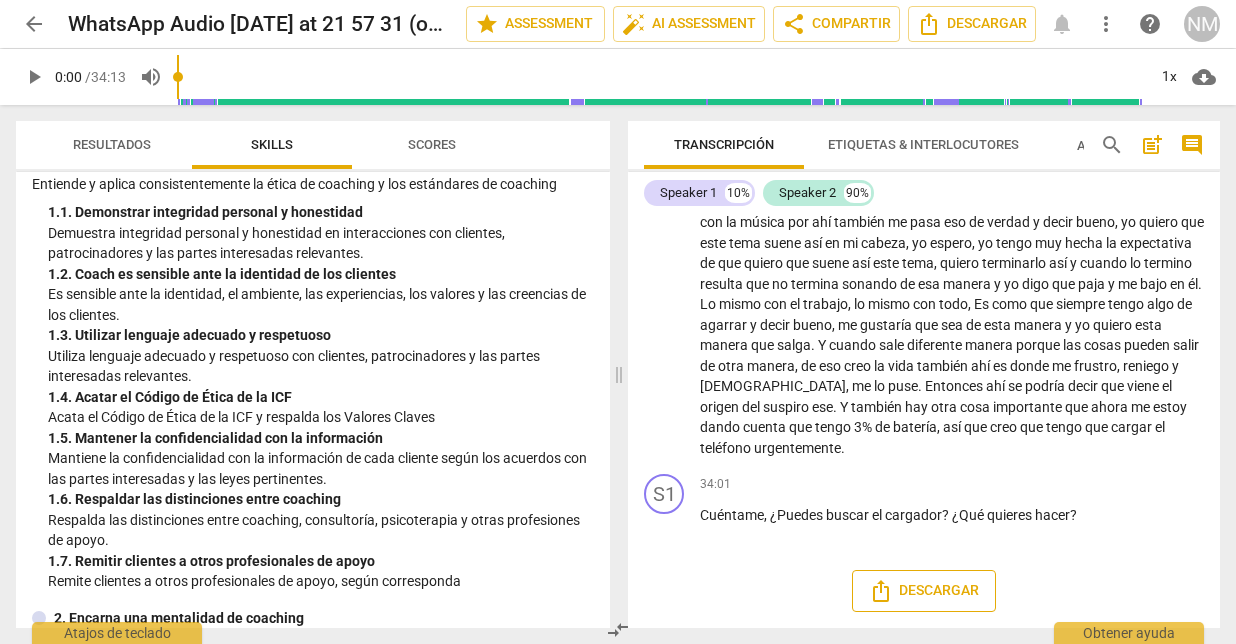 click on "Descargar" at bounding box center [924, 591] 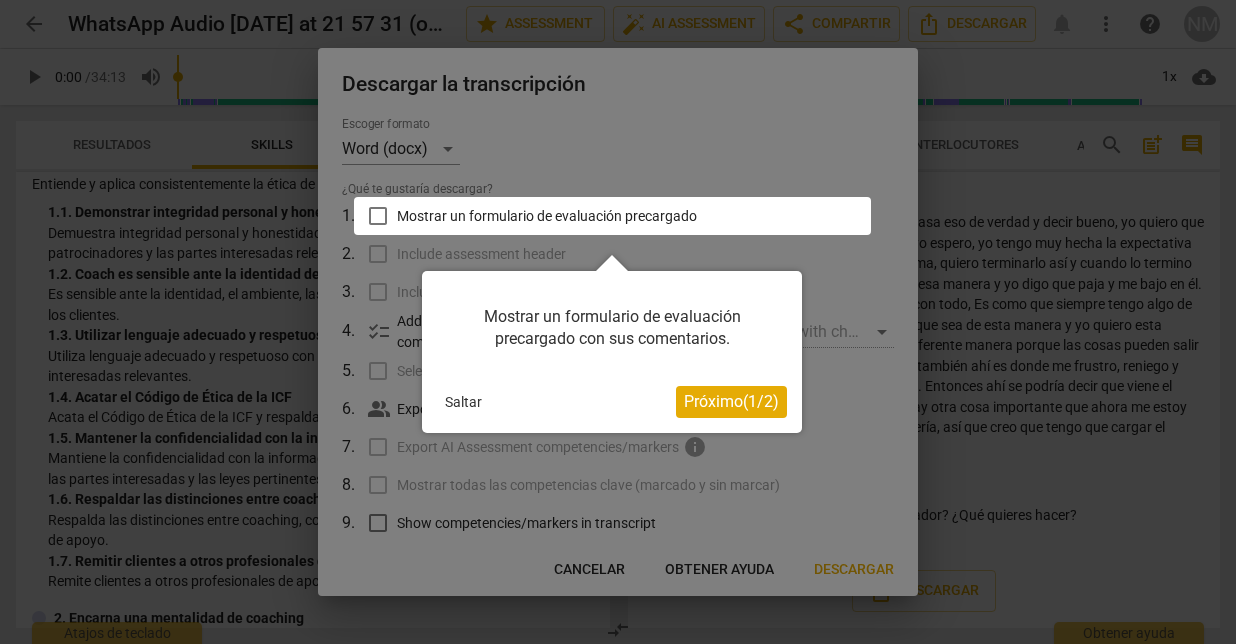 click on "Próximo   ( 1 / 2 )" at bounding box center (731, 402) 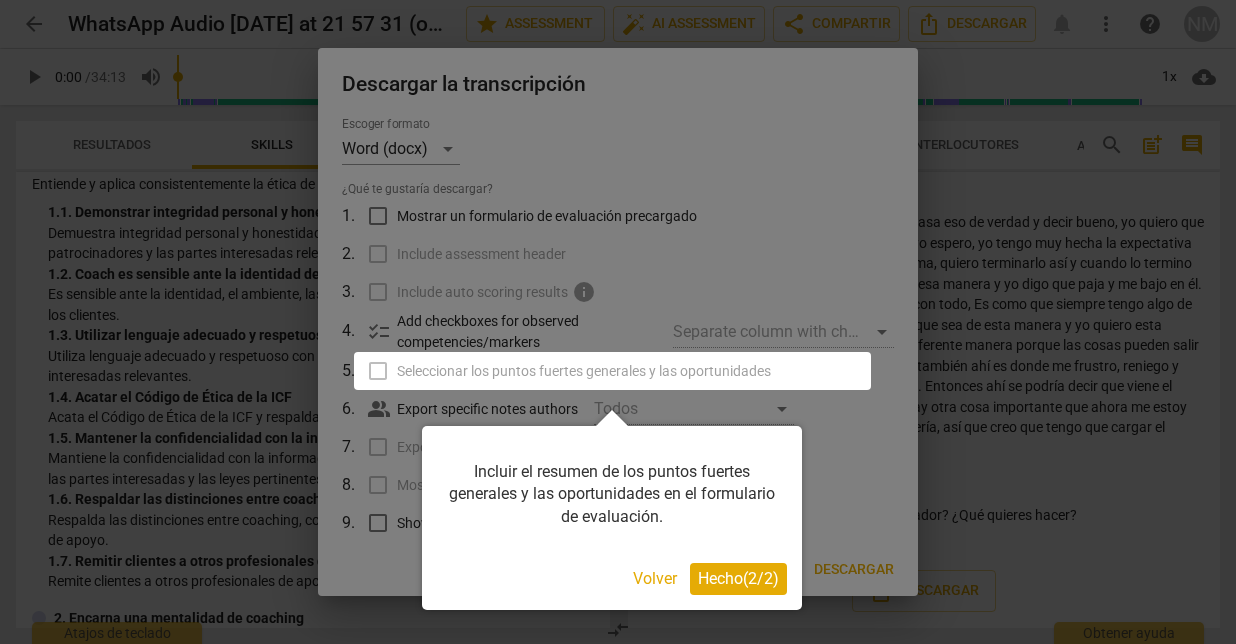 click on "Hecho  ( 2 / 2 )" at bounding box center [738, 578] 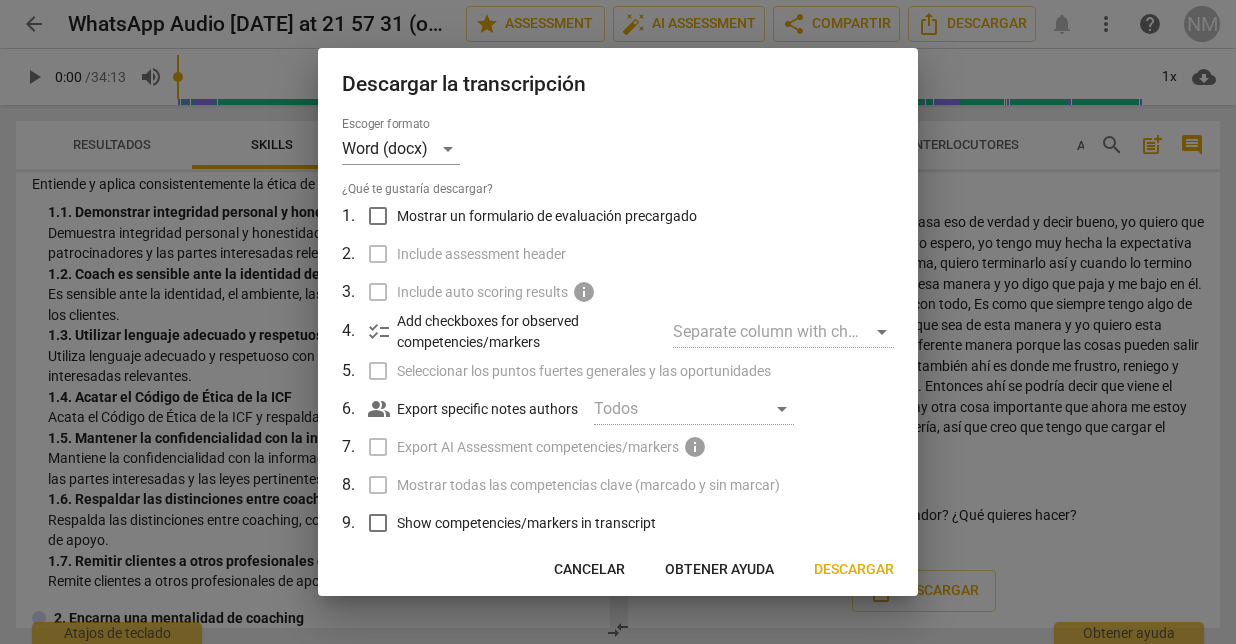 click on "Seleccionar los puntos fuertes generales y las oportunidades" at bounding box center [616, 371] 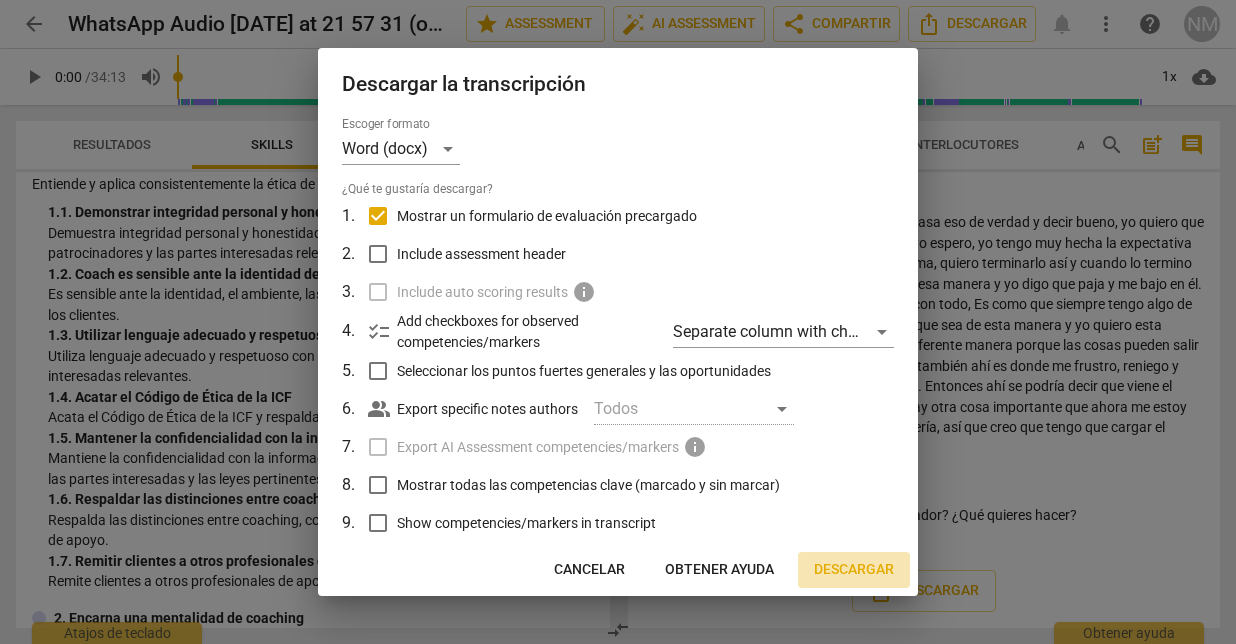 click on "Descargar" at bounding box center [854, 570] 